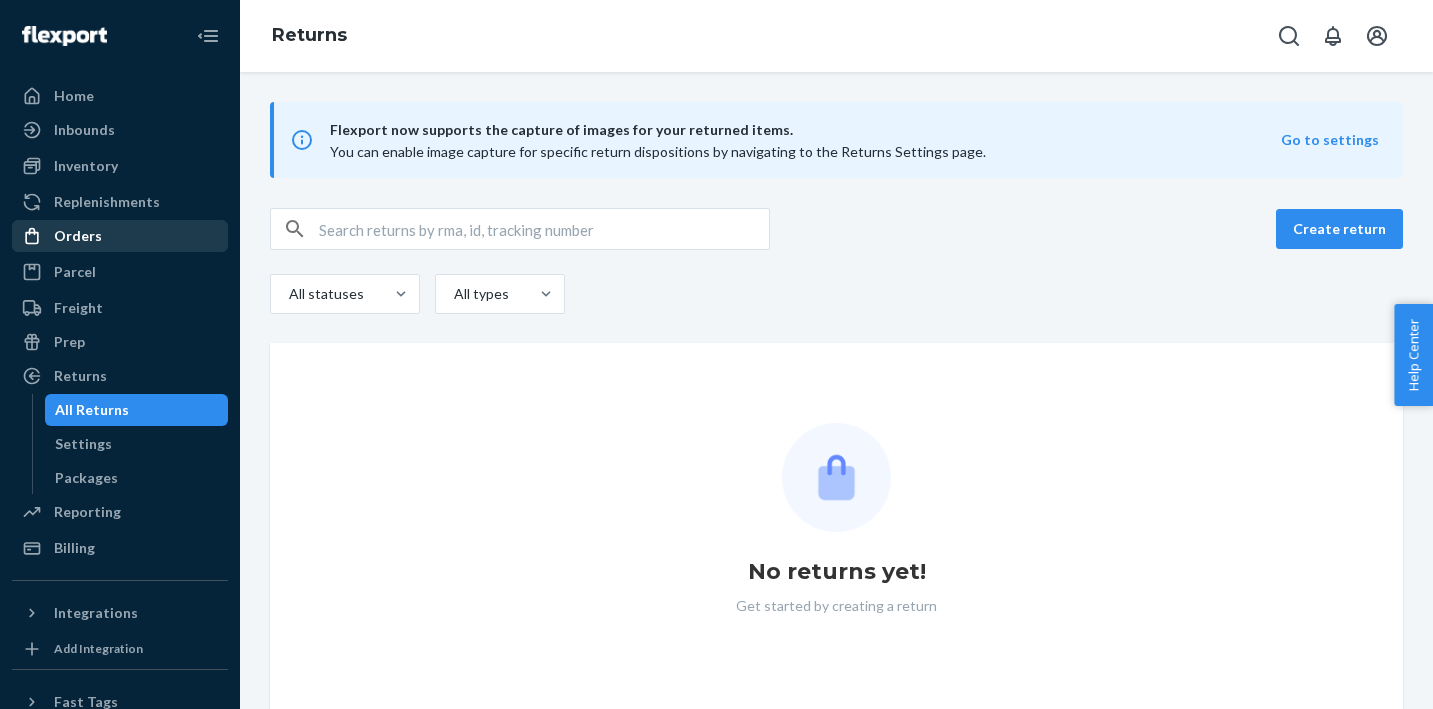scroll, scrollTop: 0, scrollLeft: 0, axis: both 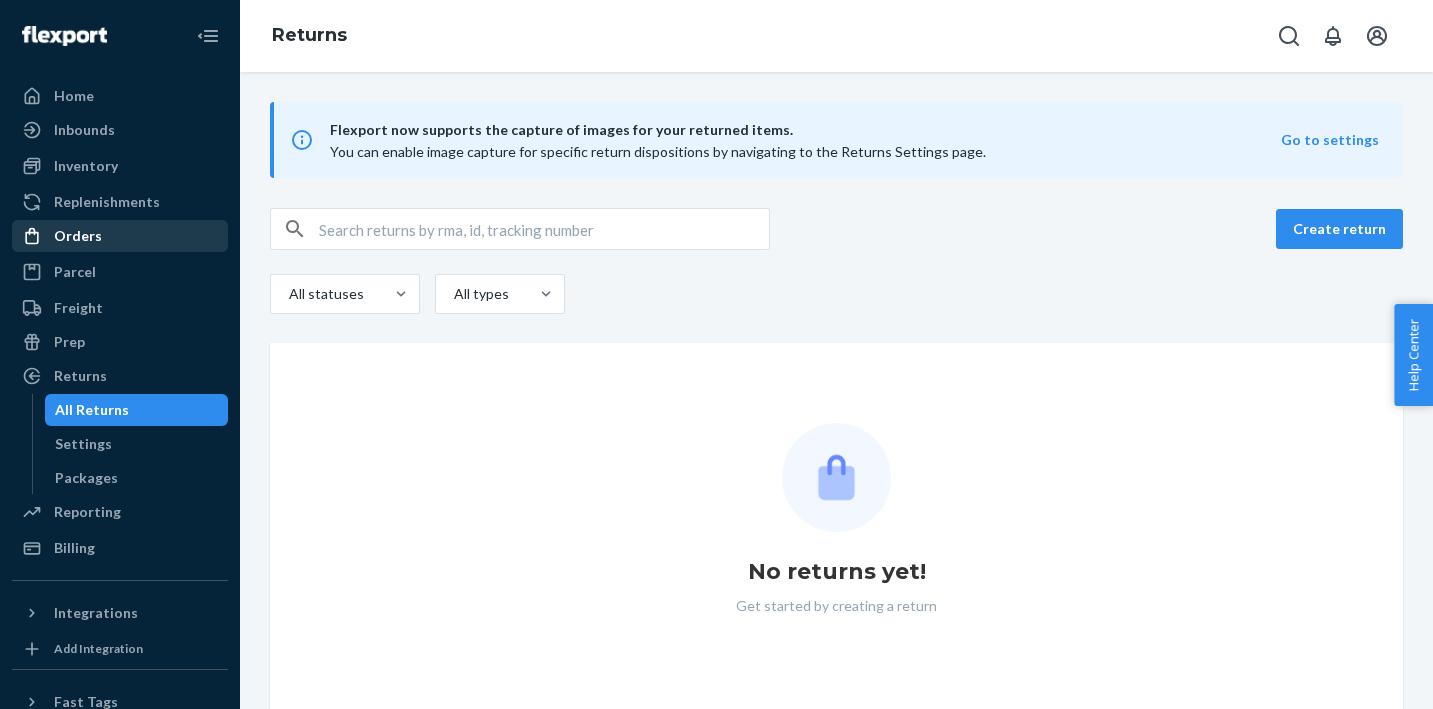 click on "Orders" at bounding box center (78, 236) 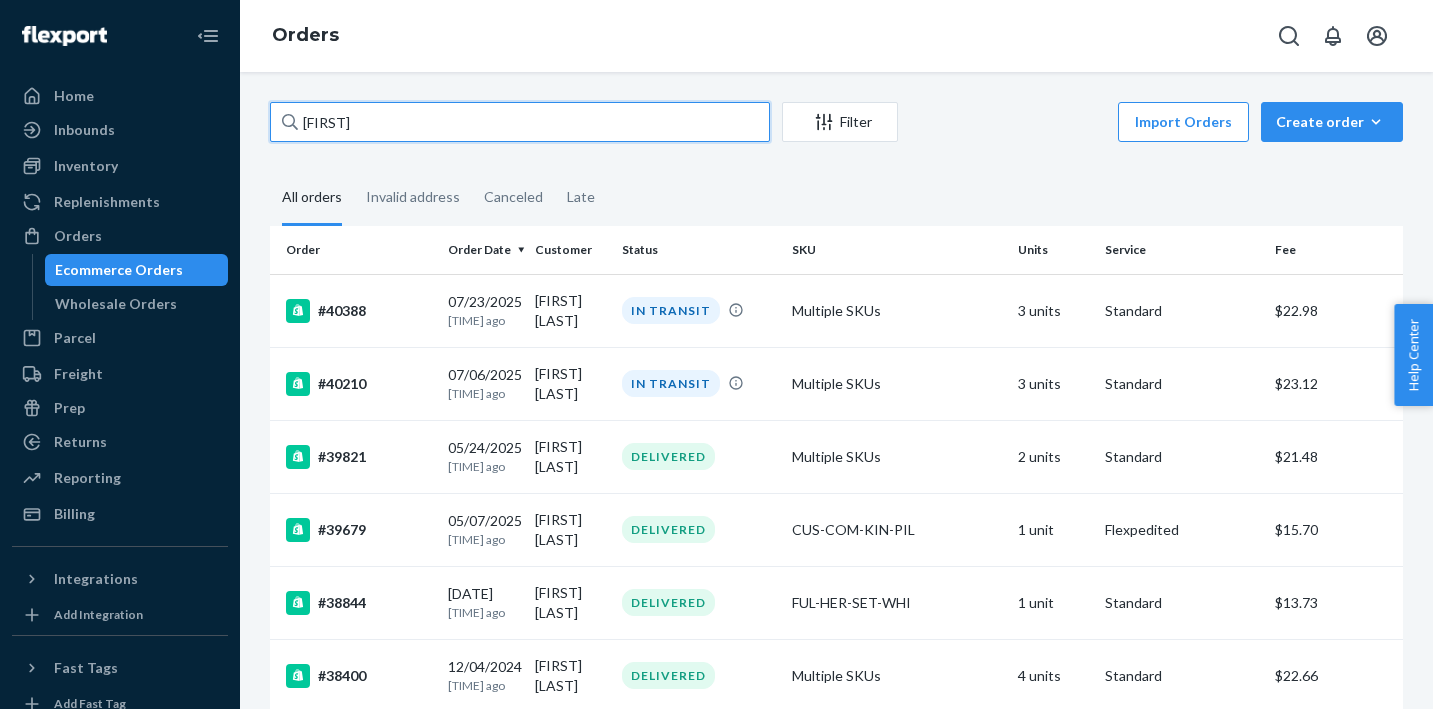 drag, startPoint x: 358, startPoint y: 125, endPoint x: 266, endPoint y: 113, distance: 92.779305 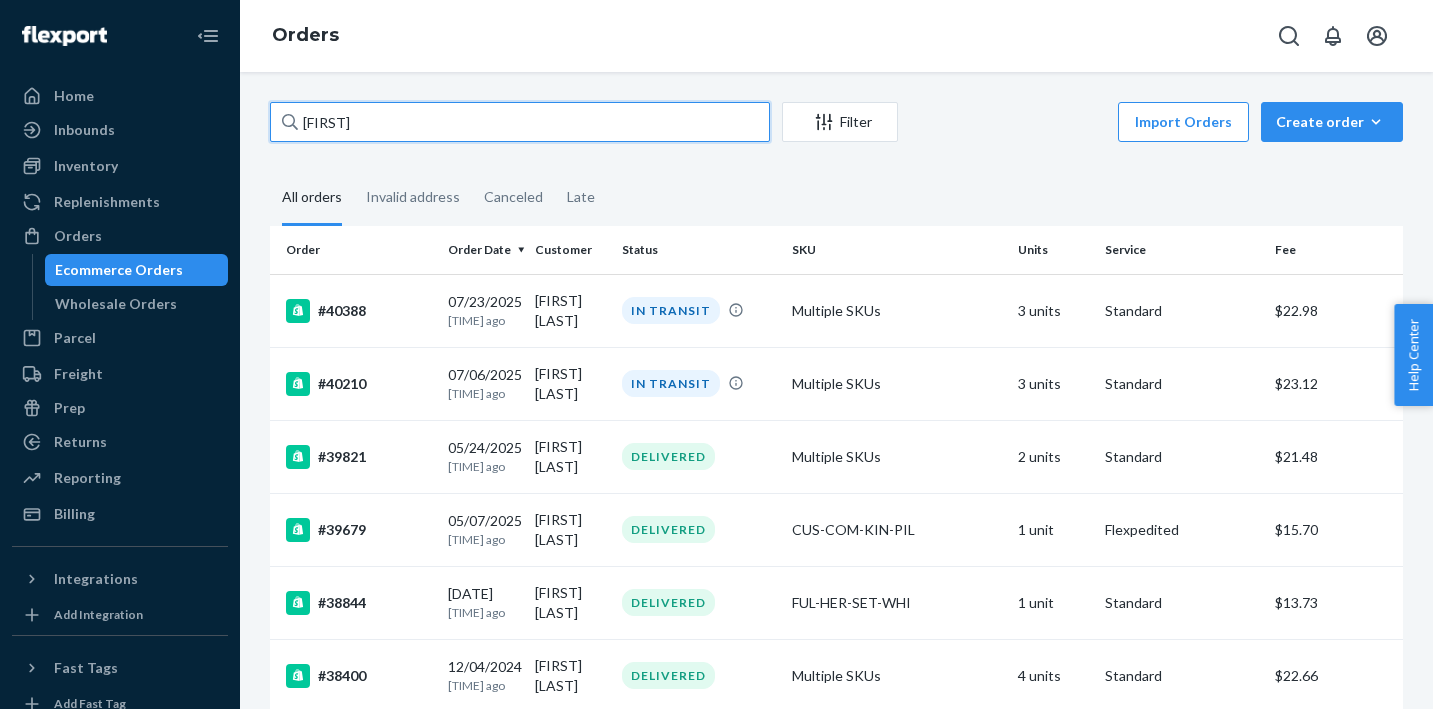 click on "Order Date Customer Status SKU Units Service Fee #40388 07/23/2025 [TIME] ago [FIRST] [LAST] IN TRANSIT Multiple SKUs 3 units Standard $22.98 #40210 07/06/2025 [TIME] ago [FIRST] [LAST] IN TRANSIT Multiple SKUs 3 units Standard $23.12 #39821 05/24/2025 [TIME] ago [FIRST] [LAST] DELIVERED Multiple SKUs 2 units Standard $21.48 #39679 05/07/2025 [TIME] ago [FIRST] [LAST] DELIVERED CUS-COM-KIN-PIL 1 unit Flexpedited $15.70 #38844 01/14/2025 [TIME] ago [FIRST] [LAST] DELIVERED FUL-HER-SET-WHI 1 unit Standard $13.73 #38400 12/04/2024 [TIME] ago [FIRST] [LAST] DELIVERED Multiple SKUs 4 units Standard $22.66 #38326 12/01/2024 [TIME] ago [FIRST] [LAST] DELIVERED Multiple SKUs 2 units Standard $18.55 #37207 08/17/2024 [TIME] ago [FIRST] [LAST] DELIVERED THR-BKT-HER-SAN 1 unit Standard $12.72 #36623 05/31/2024 [TIME] ago [FIRST] [LAST] DELIVERED CUS-COM-KIN-PIL 1 unit Standard $12.72 #36511 05/19/2024 [TIME] ago" at bounding box center (836, 877) 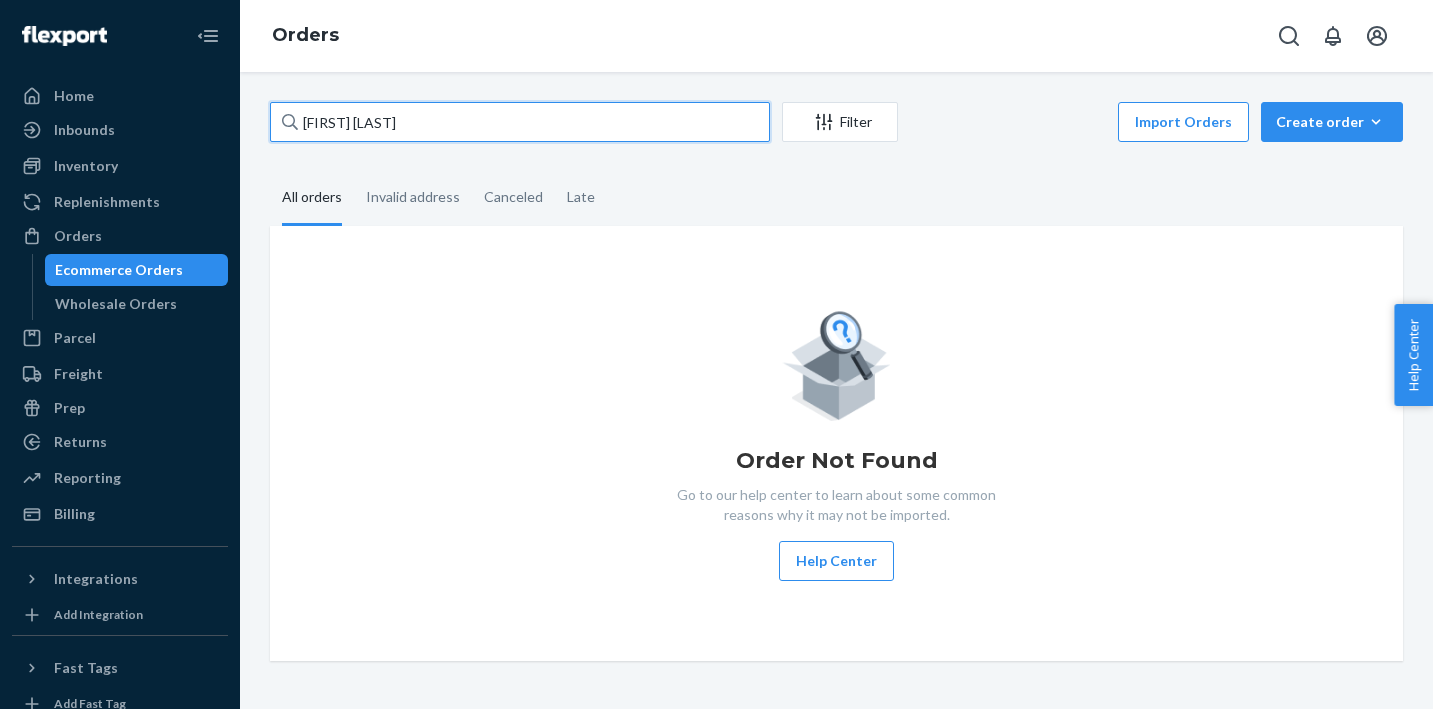 drag, startPoint x: 393, startPoint y: 121, endPoint x: 243, endPoint y: 116, distance: 150.08331 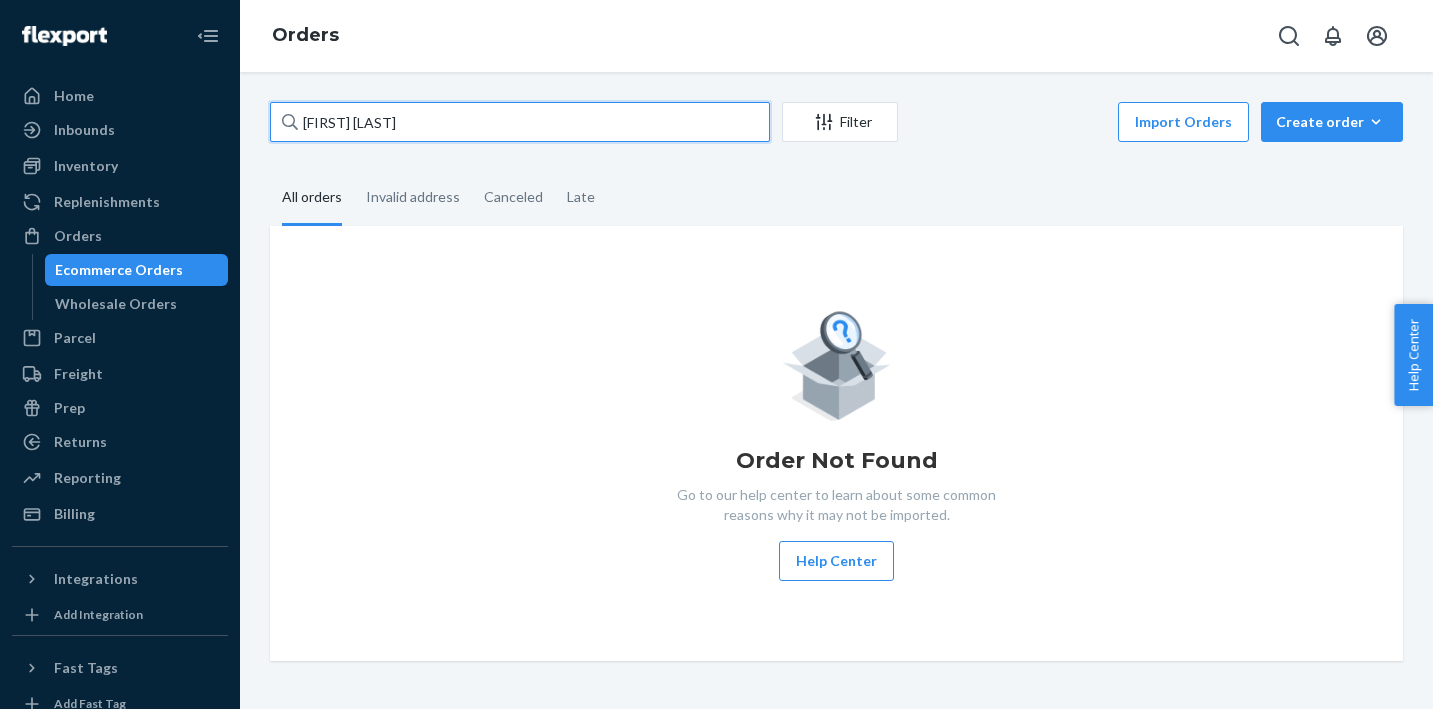 click on "Filter Import Orders Create orderEcommerce order Removal order All orders Invalid address Canceled Late Order Not Found Go to our help center to learn about some common reasons why it may not be imported. Help Center" at bounding box center [836, 390] 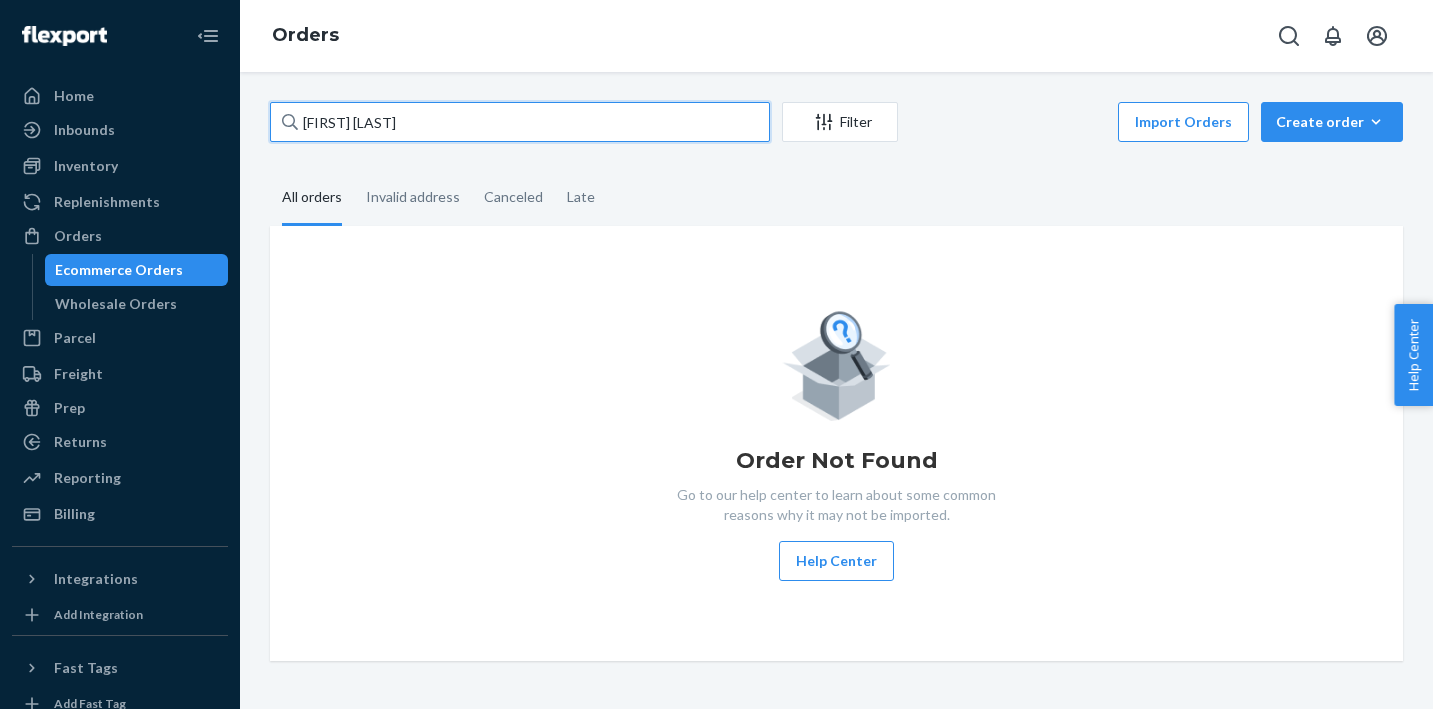 paste on "[FIRST] [LAST]" 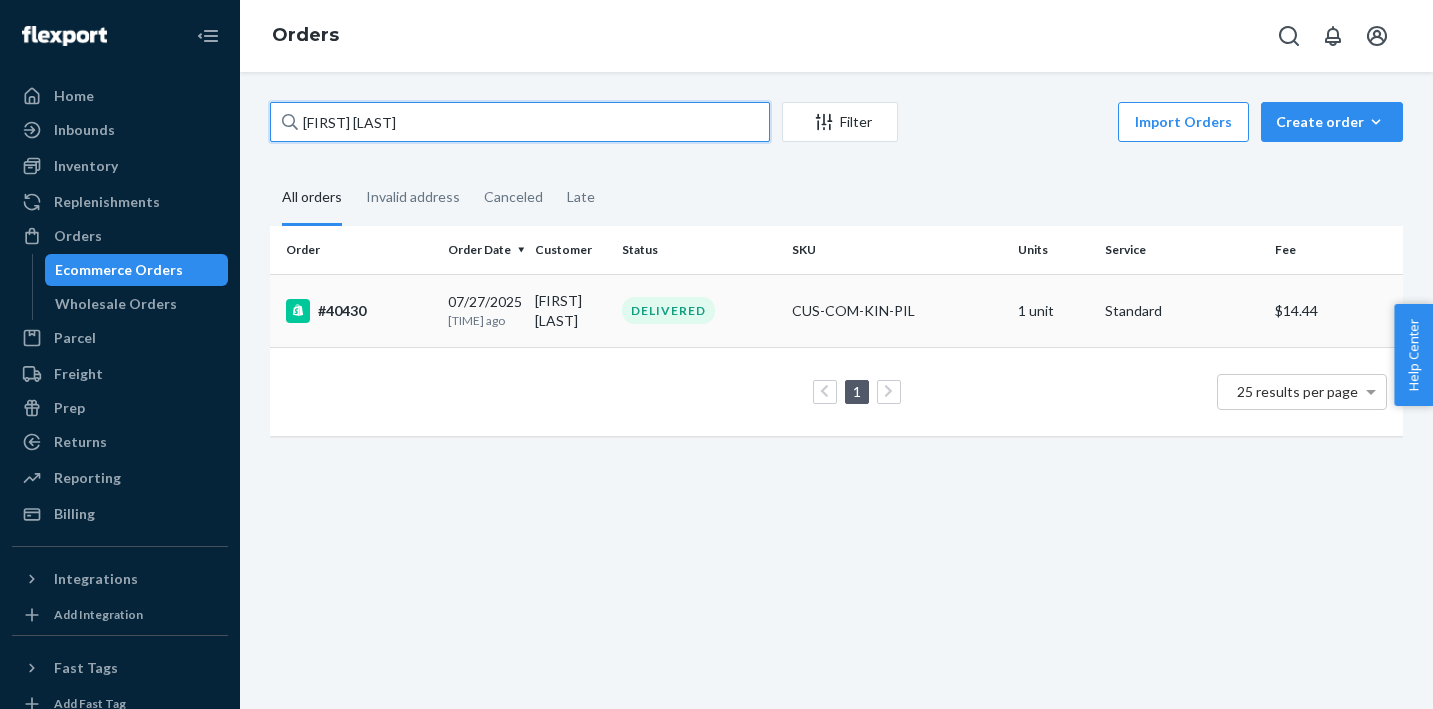 type on "[FIRST] [LAST]" 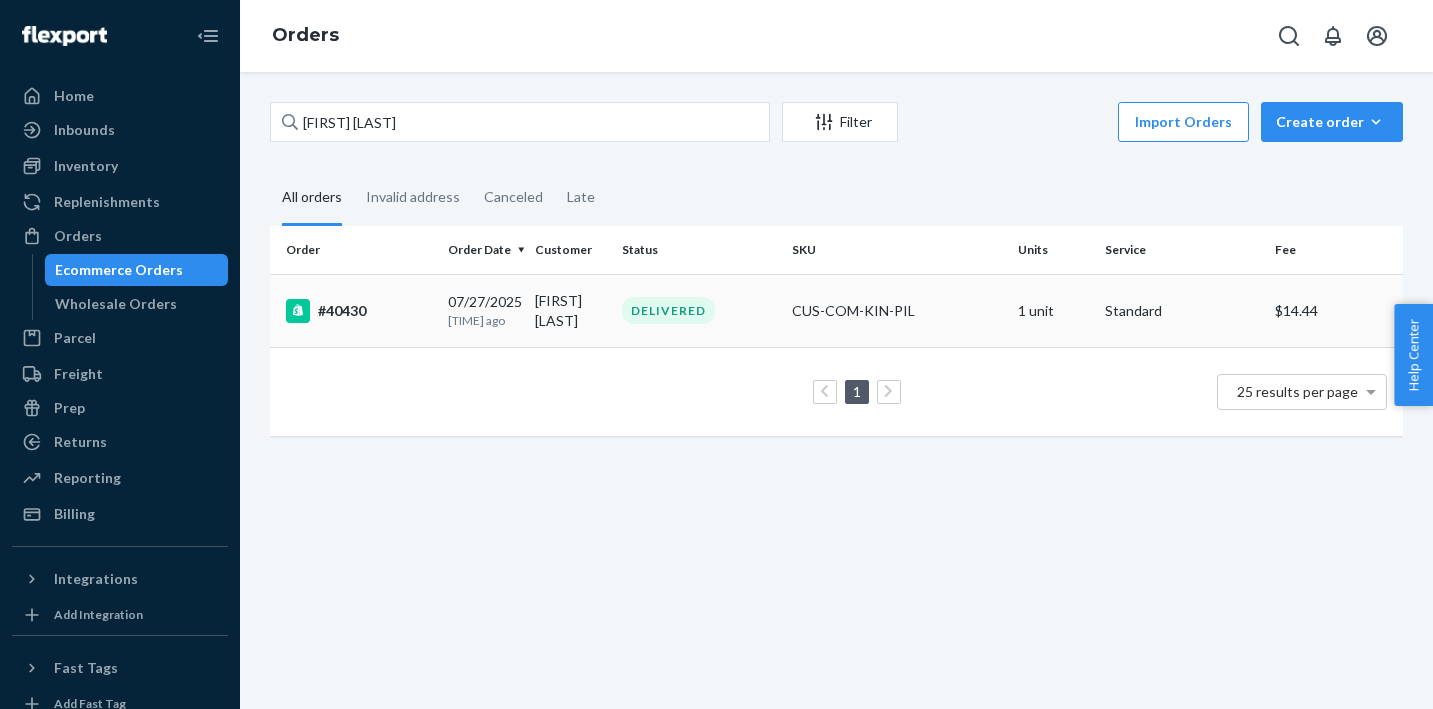 click on "[TIME] ago" at bounding box center [483, 320] 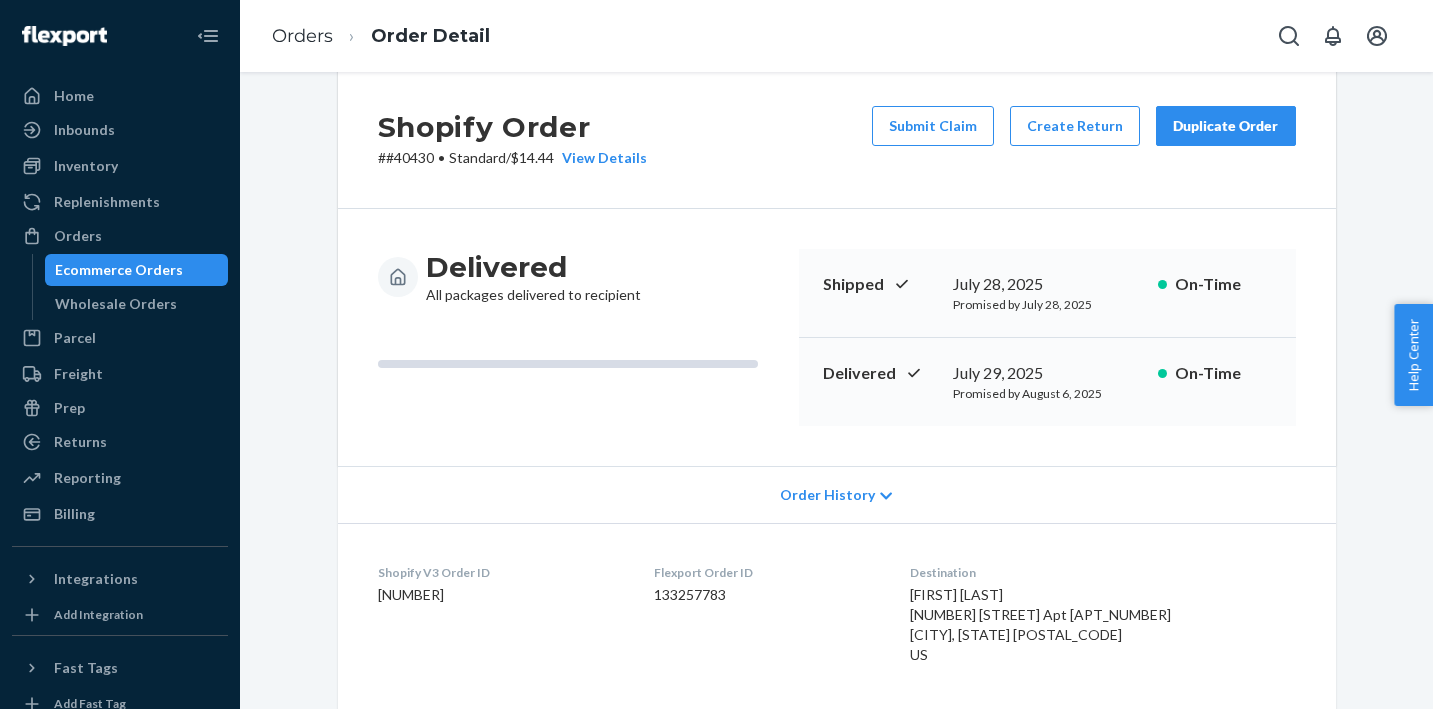 scroll, scrollTop: 0, scrollLeft: 0, axis: both 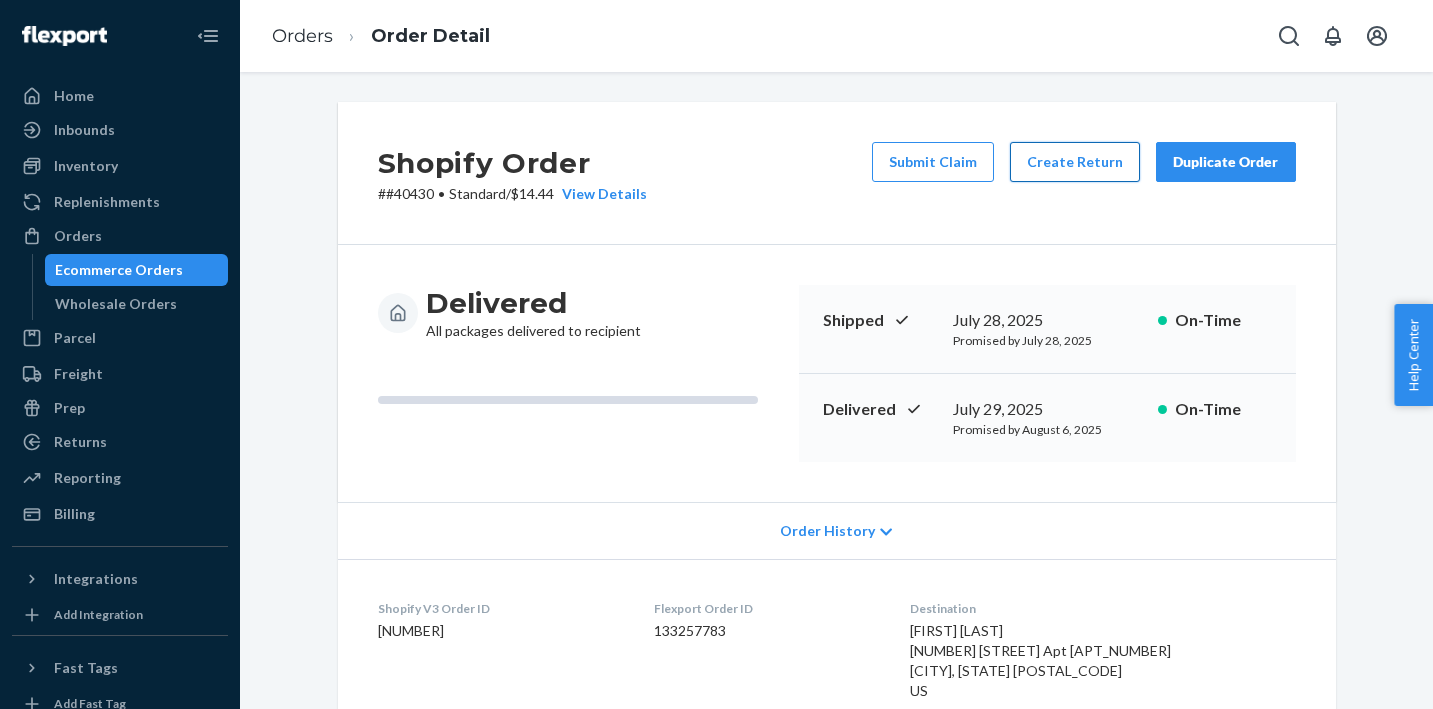 click on "Create Return" at bounding box center [1075, 162] 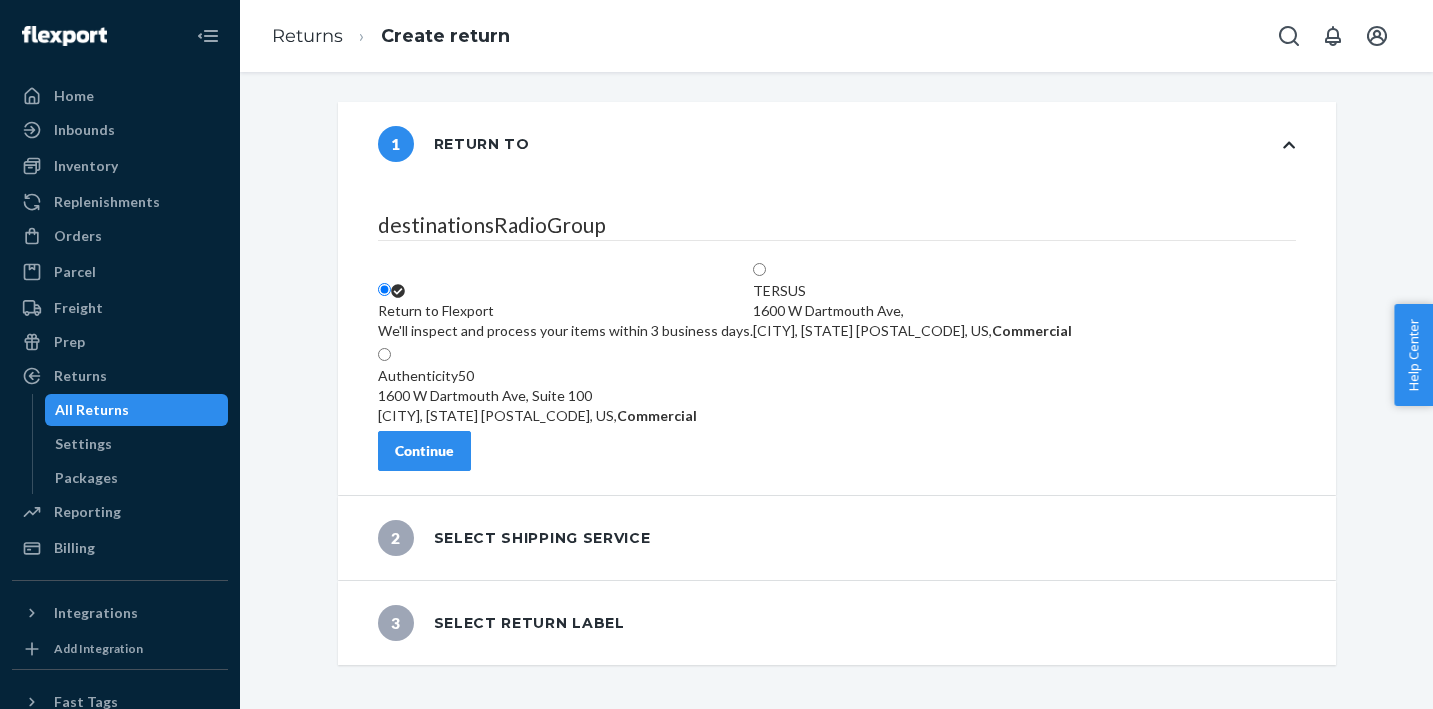 click at bounding box center (766, 270) 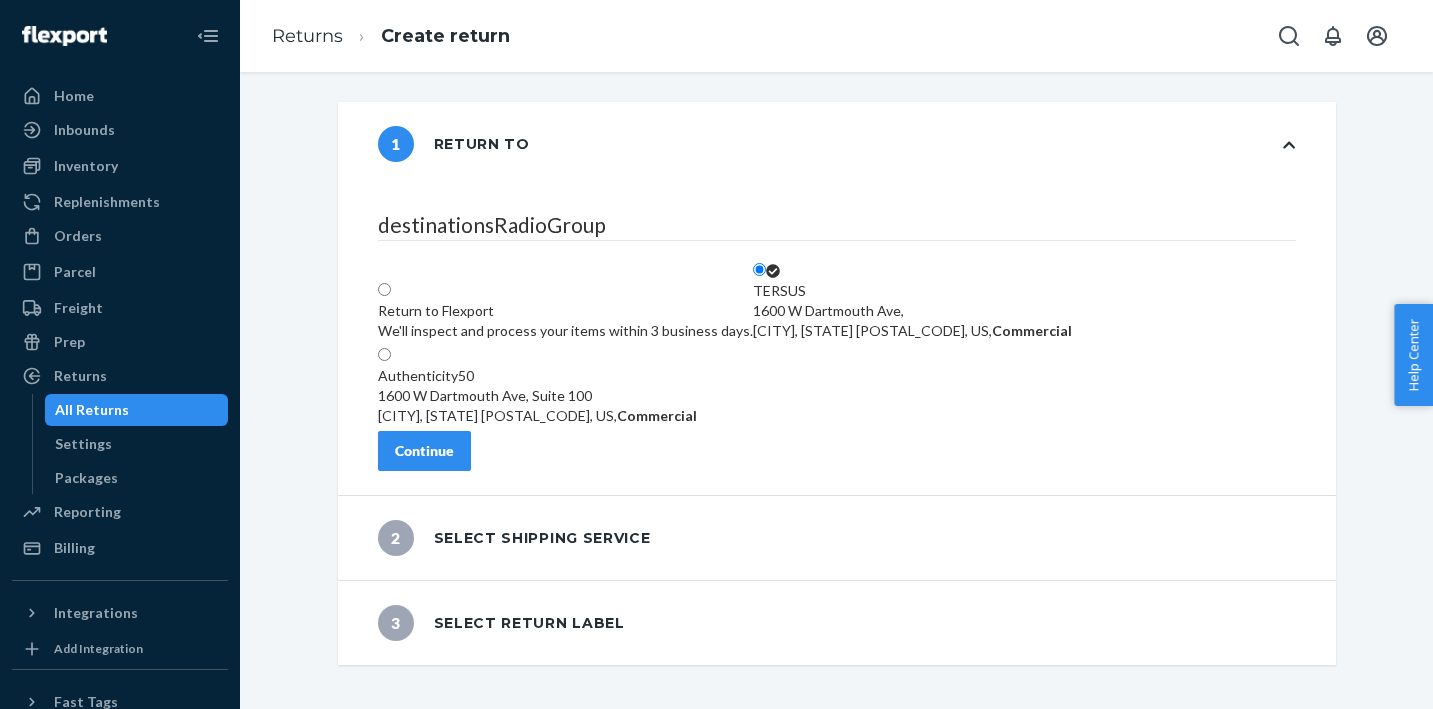 click on "Continue" at bounding box center (424, 451) 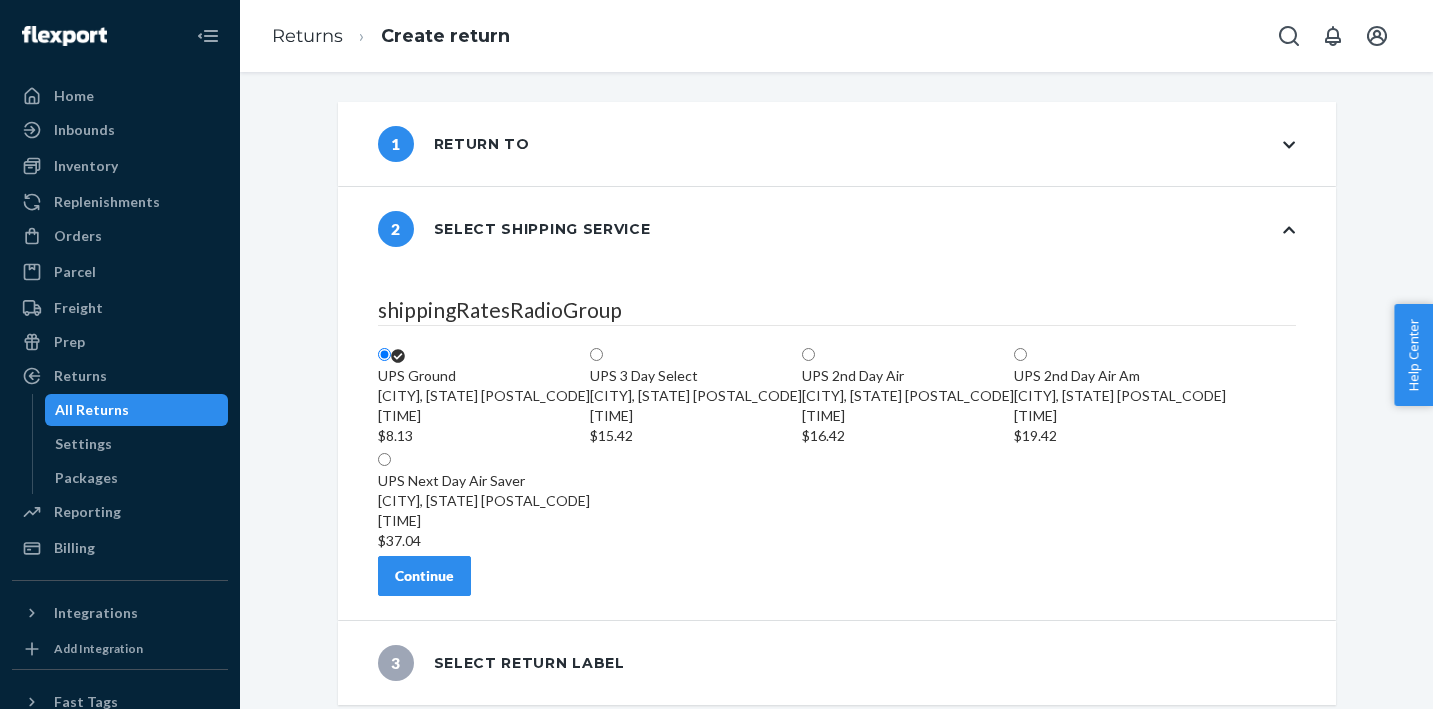 click on "Continue" at bounding box center [424, 576] 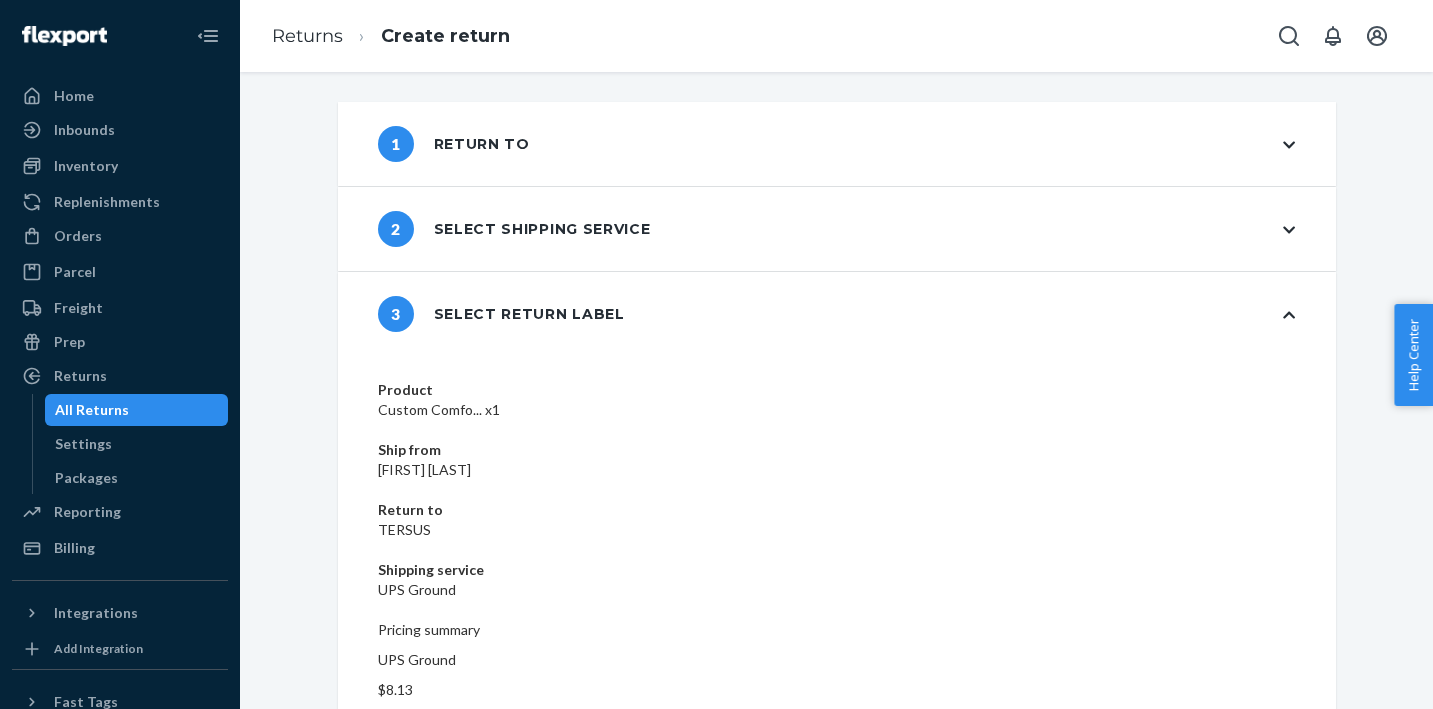 click on "Create return label" at bounding box center [457, 851] 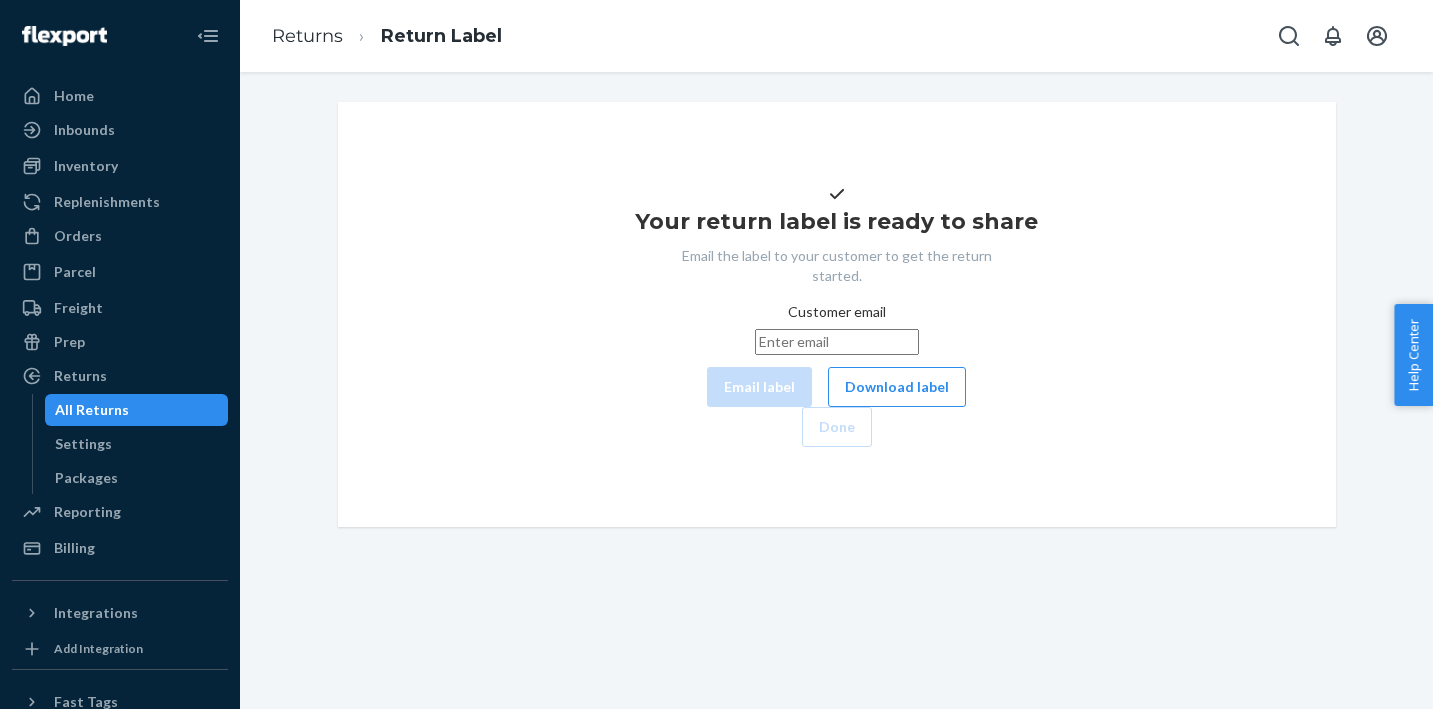 click on "Customer email" at bounding box center (837, 342) 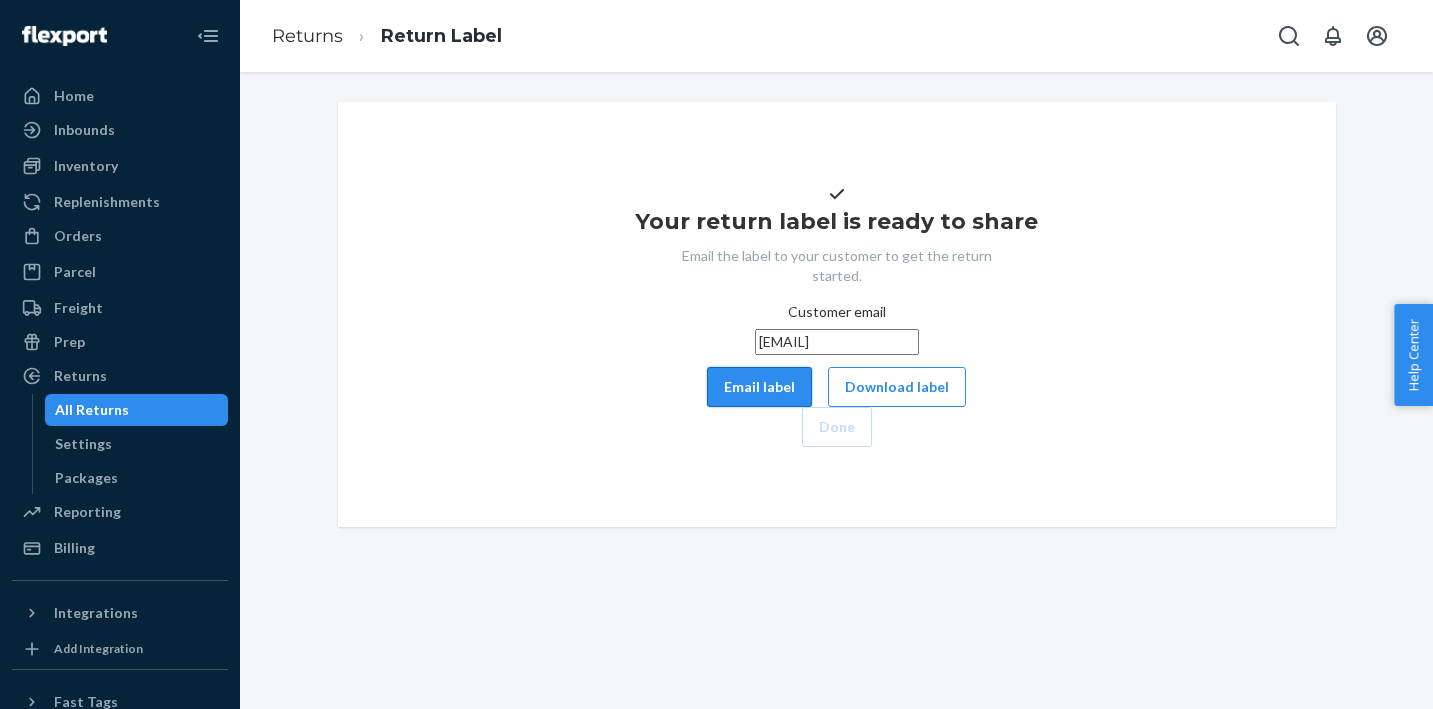 type on "[EMAIL]" 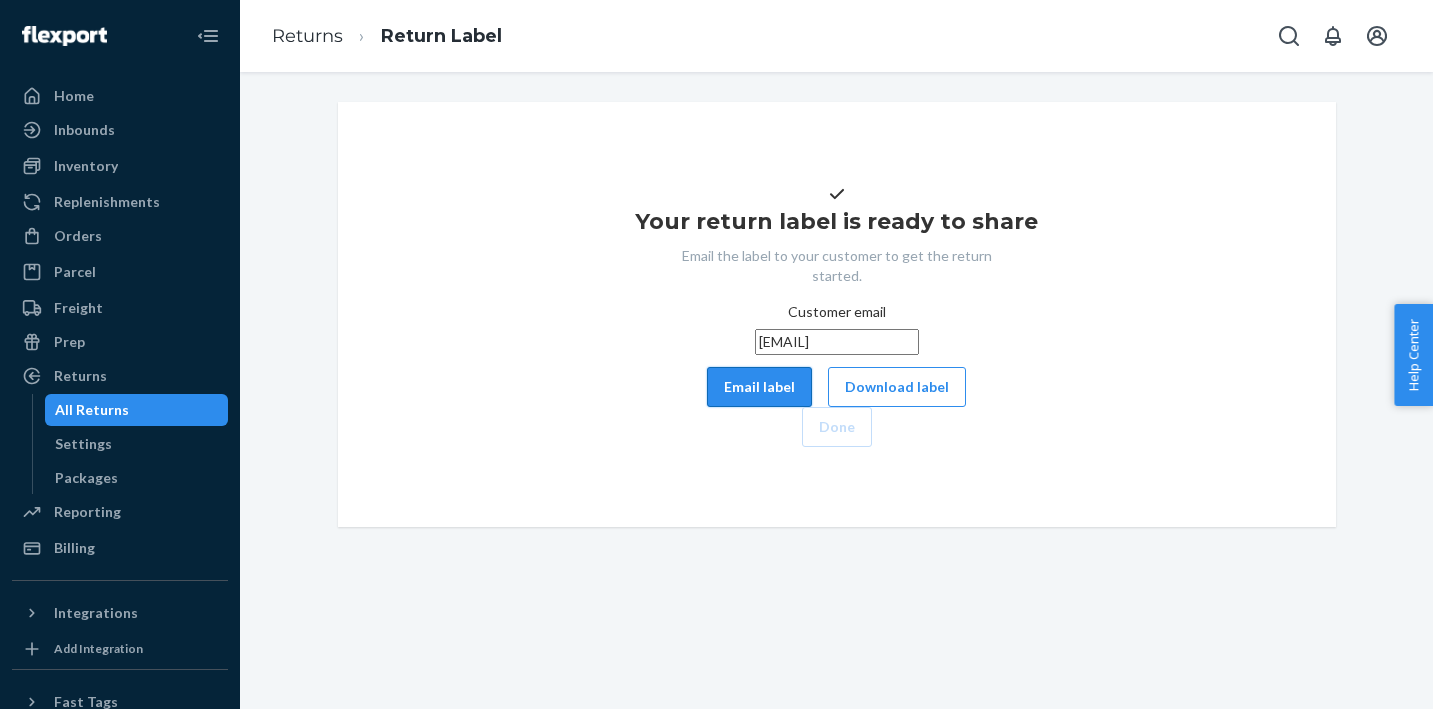 click on "Email label" at bounding box center (759, 387) 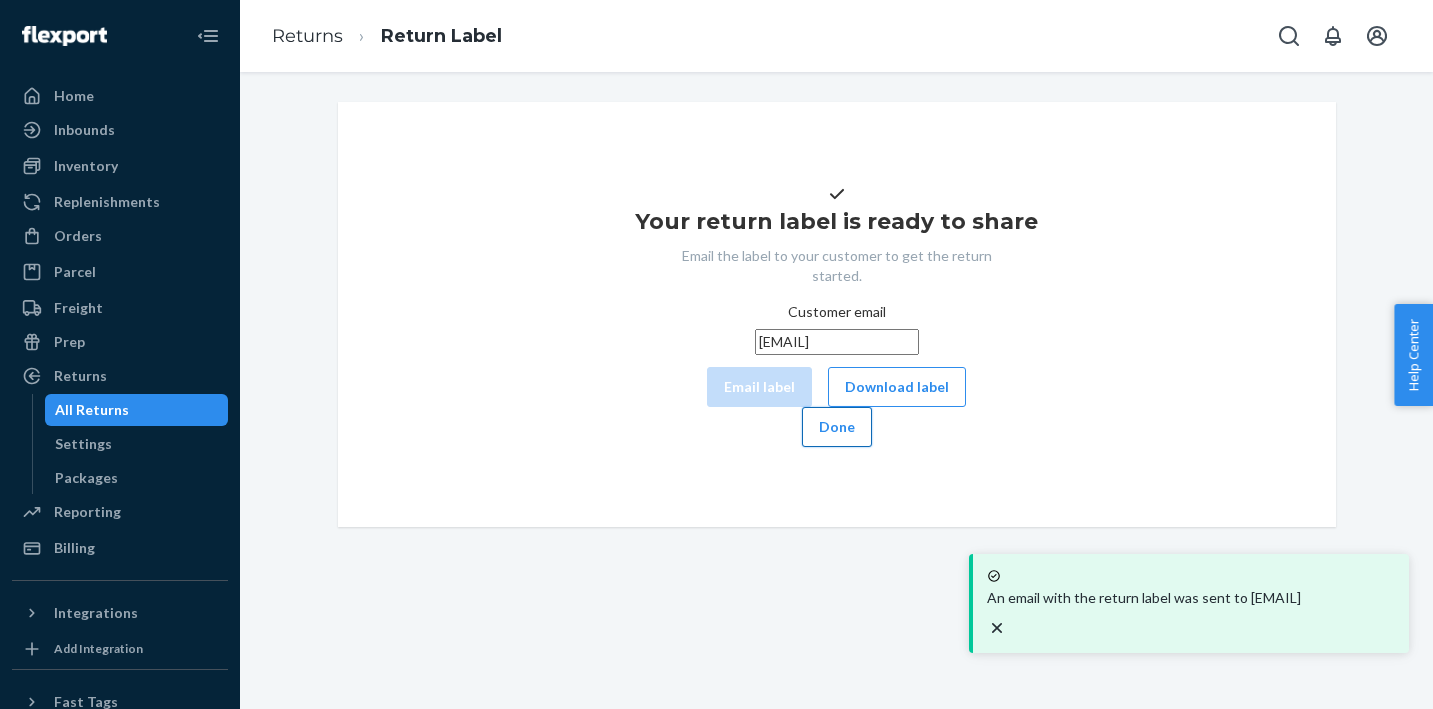 click on "Done" at bounding box center (837, 427) 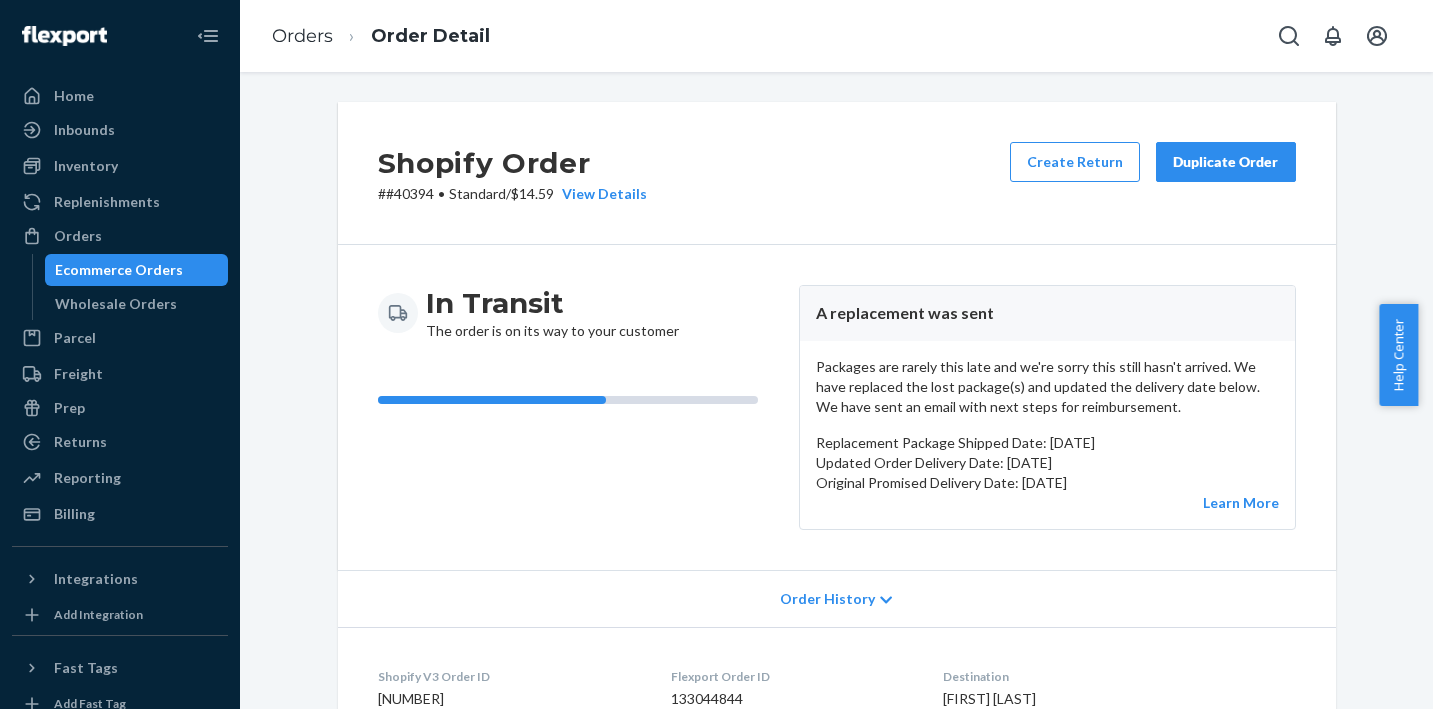 scroll, scrollTop: 0, scrollLeft: 0, axis: both 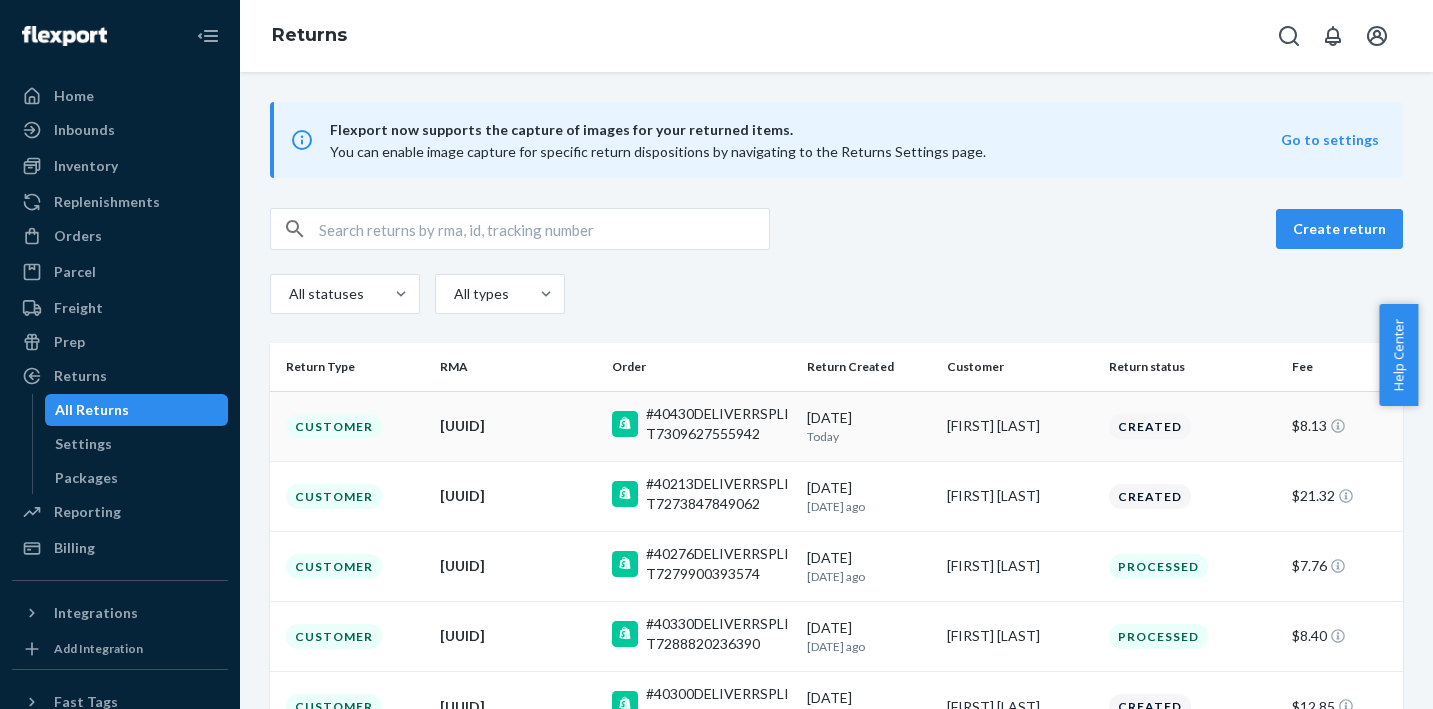 click on "c046fc76-ff66-43ce-83f4-d79e54ccb456" at bounding box center [518, 426] 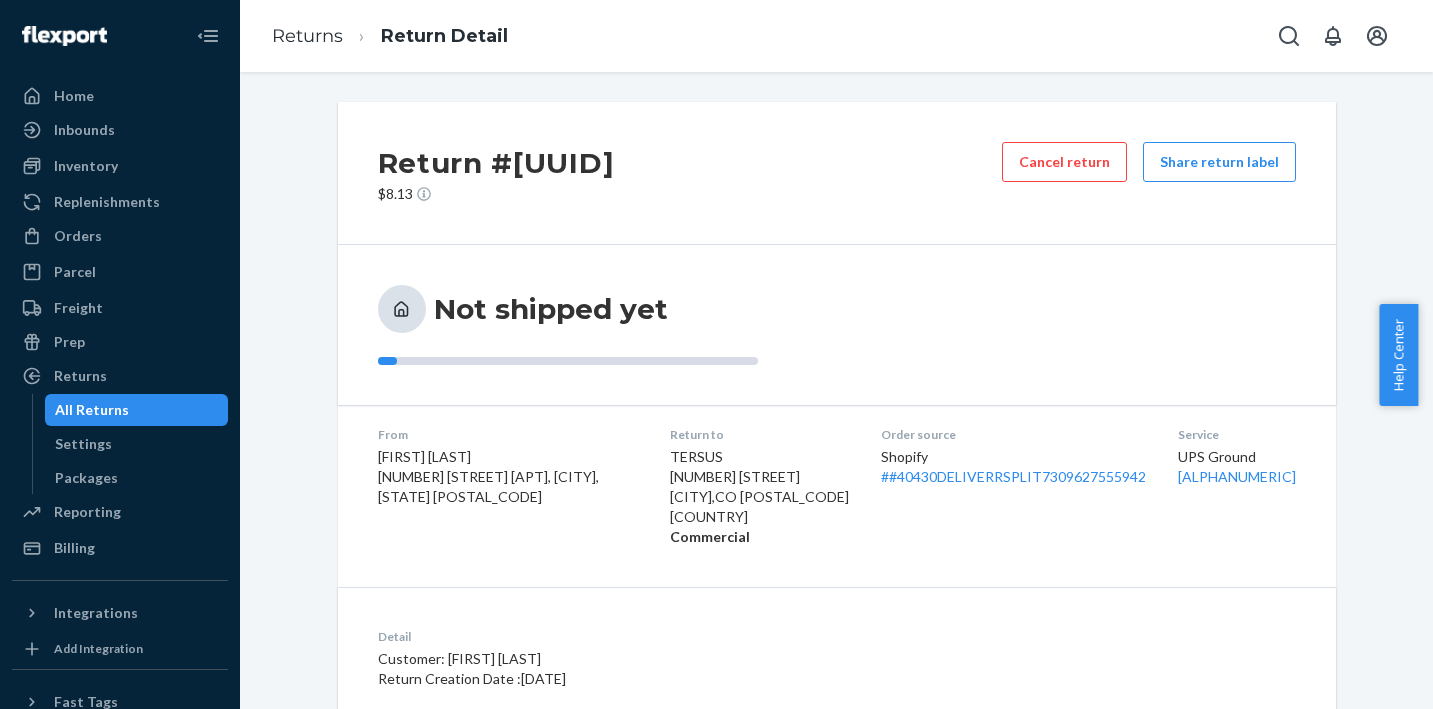 click on "Order source Shopify   # #40430DELIVERRSPLIT7309627555942" at bounding box center (1013, 486) 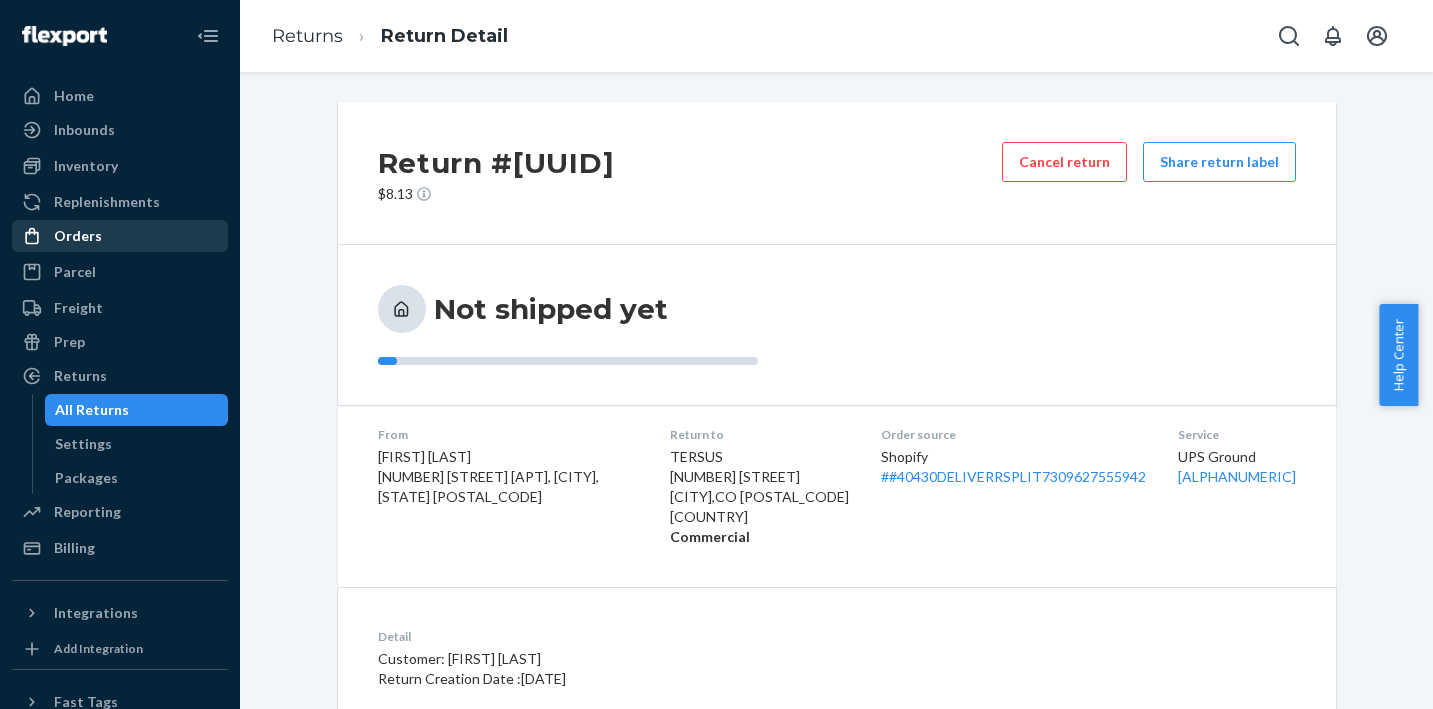 click on "Orders" at bounding box center (78, 236) 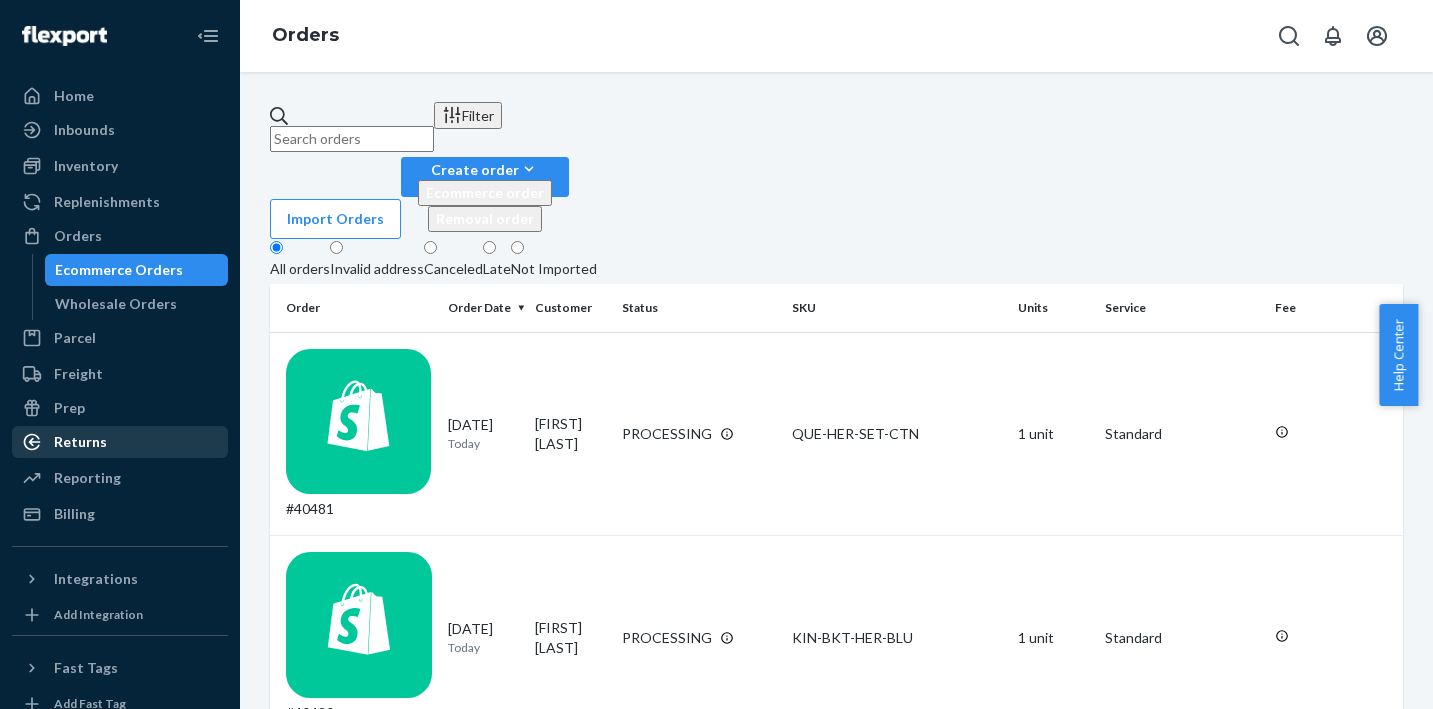 click on "Returns" at bounding box center [120, 442] 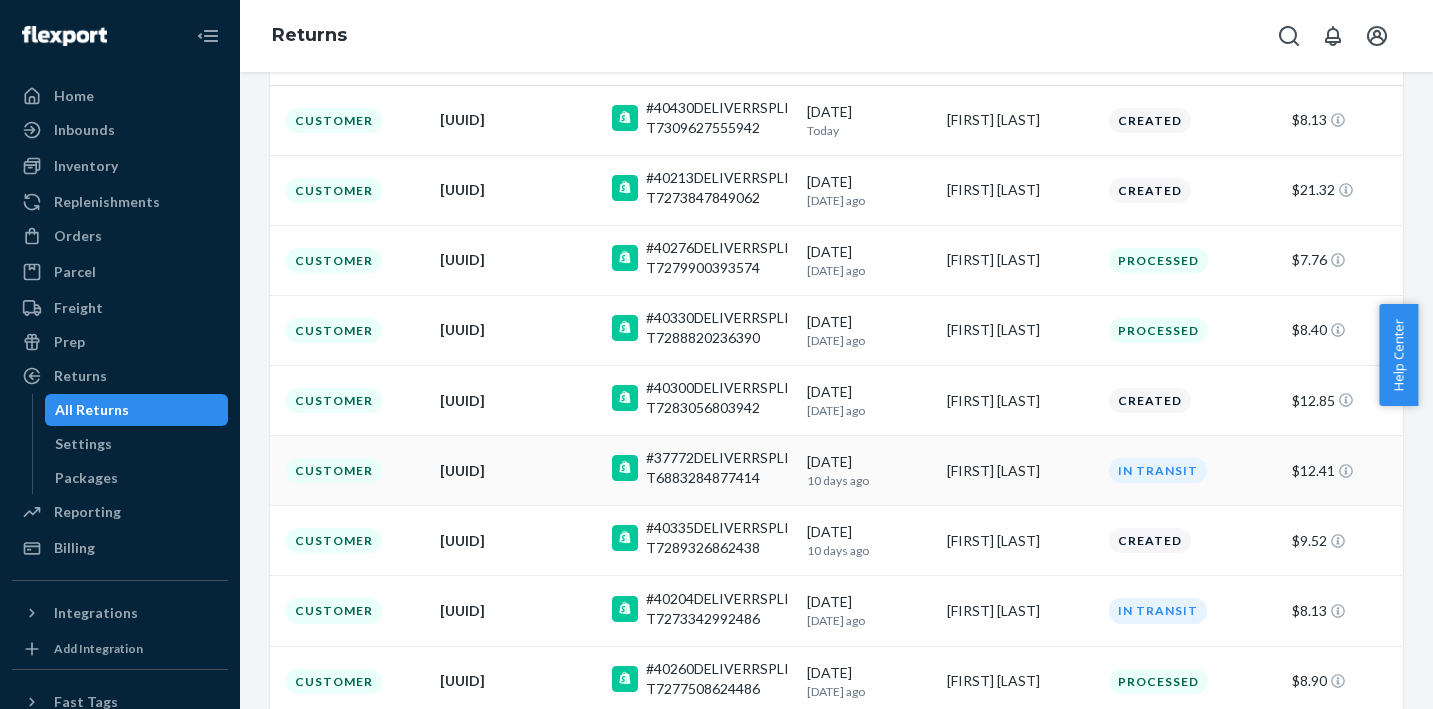scroll, scrollTop: 347, scrollLeft: 0, axis: vertical 